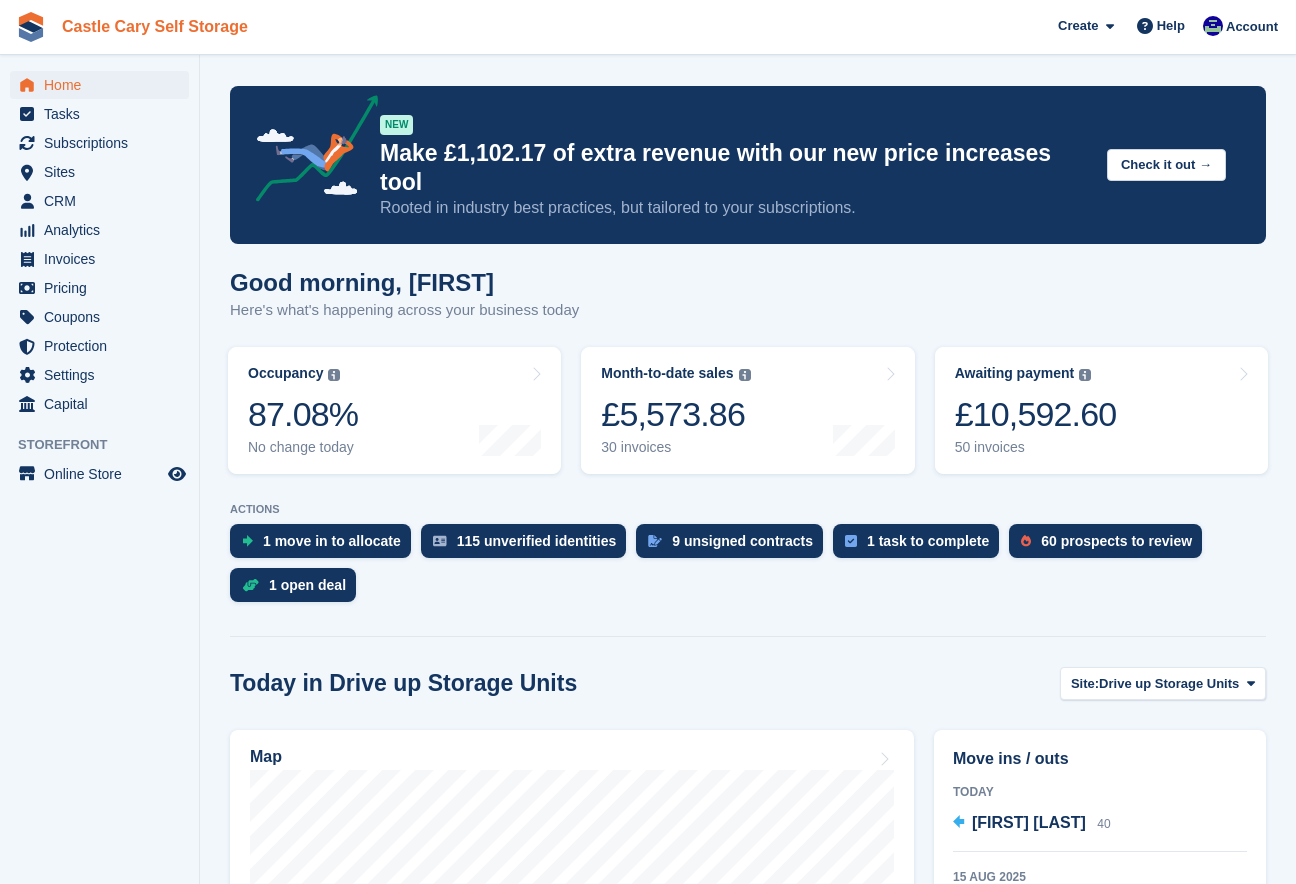 scroll, scrollTop: 0, scrollLeft: 0, axis: both 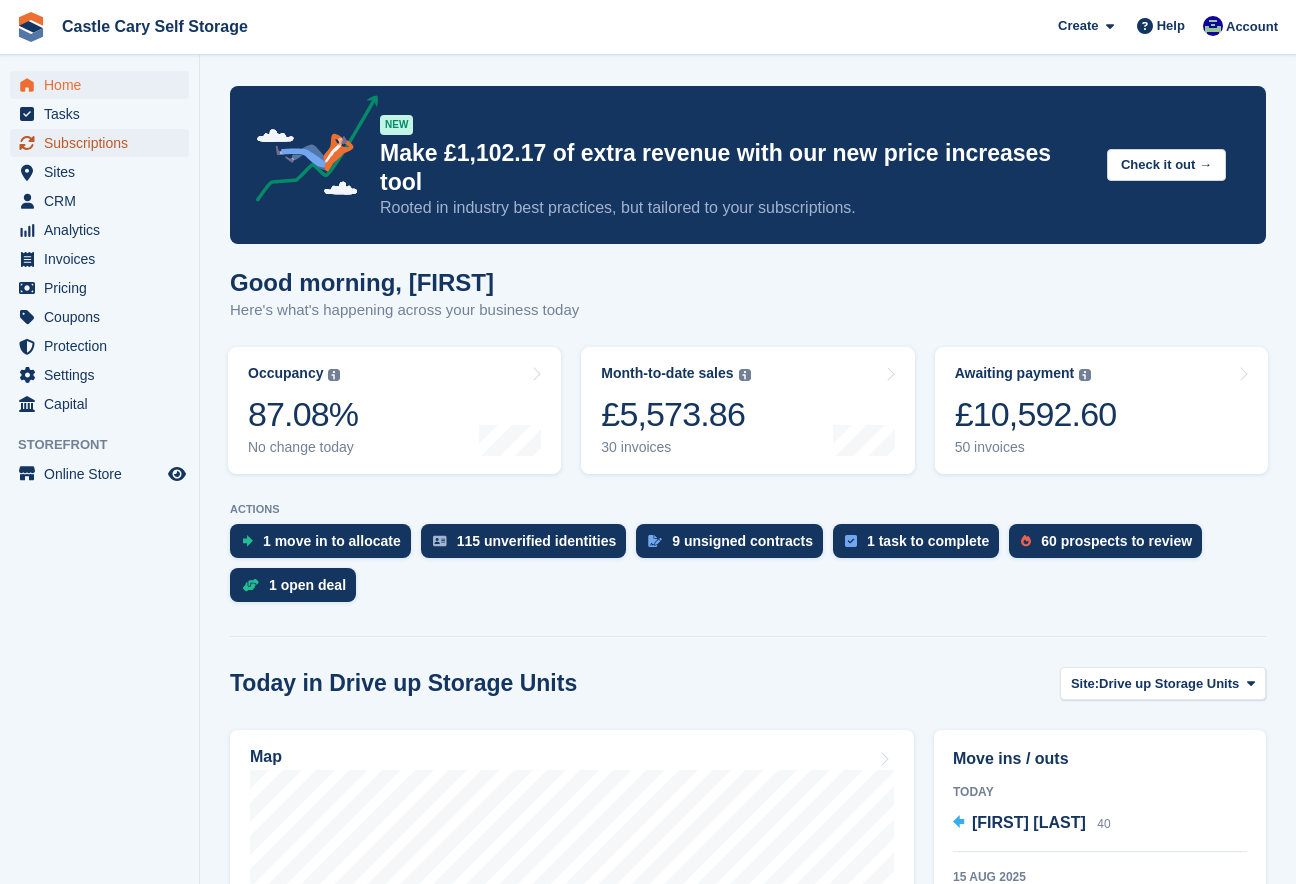 click on "Subscriptions" at bounding box center (104, 143) 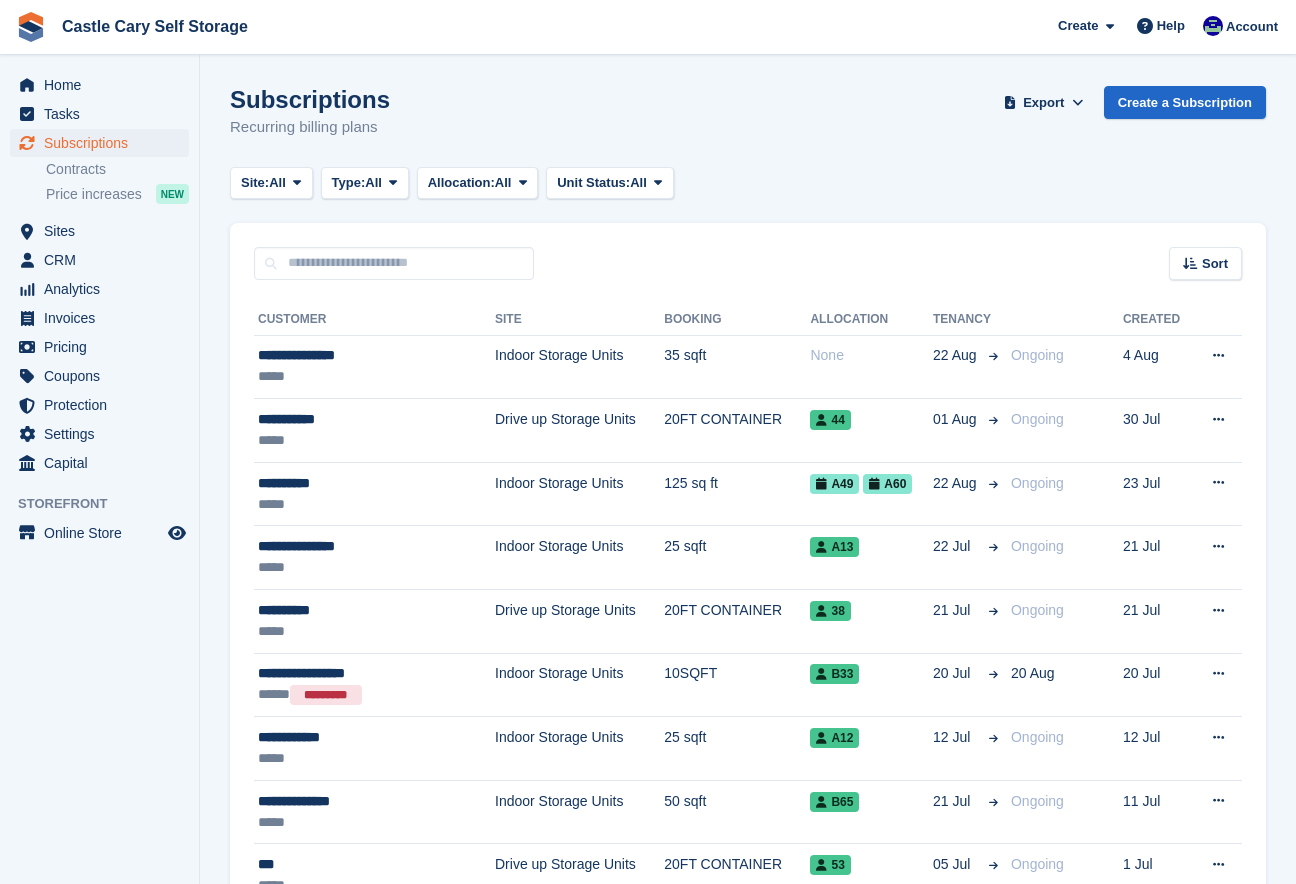 scroll, scrollTop: 0, scrollLeft: 0, axis: both 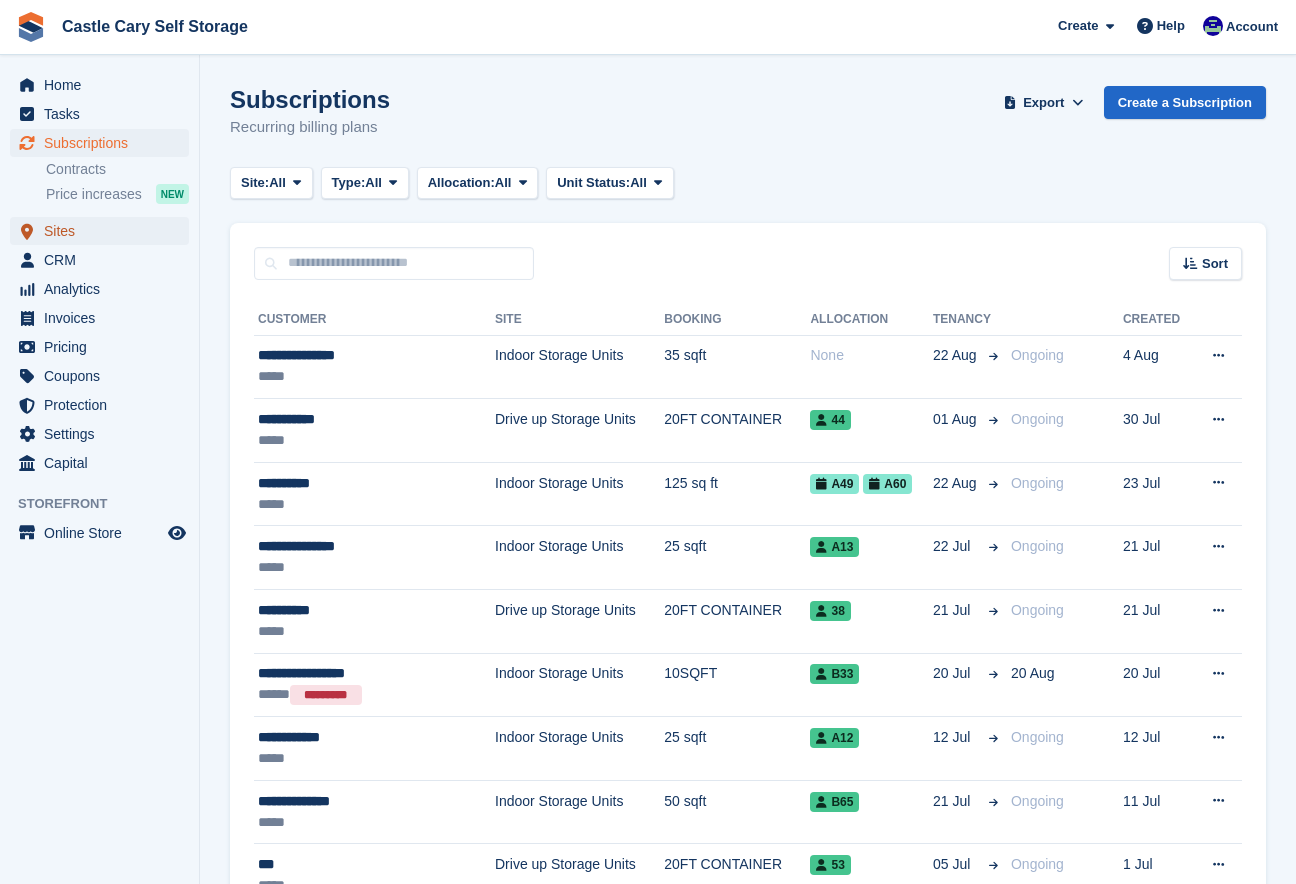 click on "Sites" at bounding box center (104, 231) 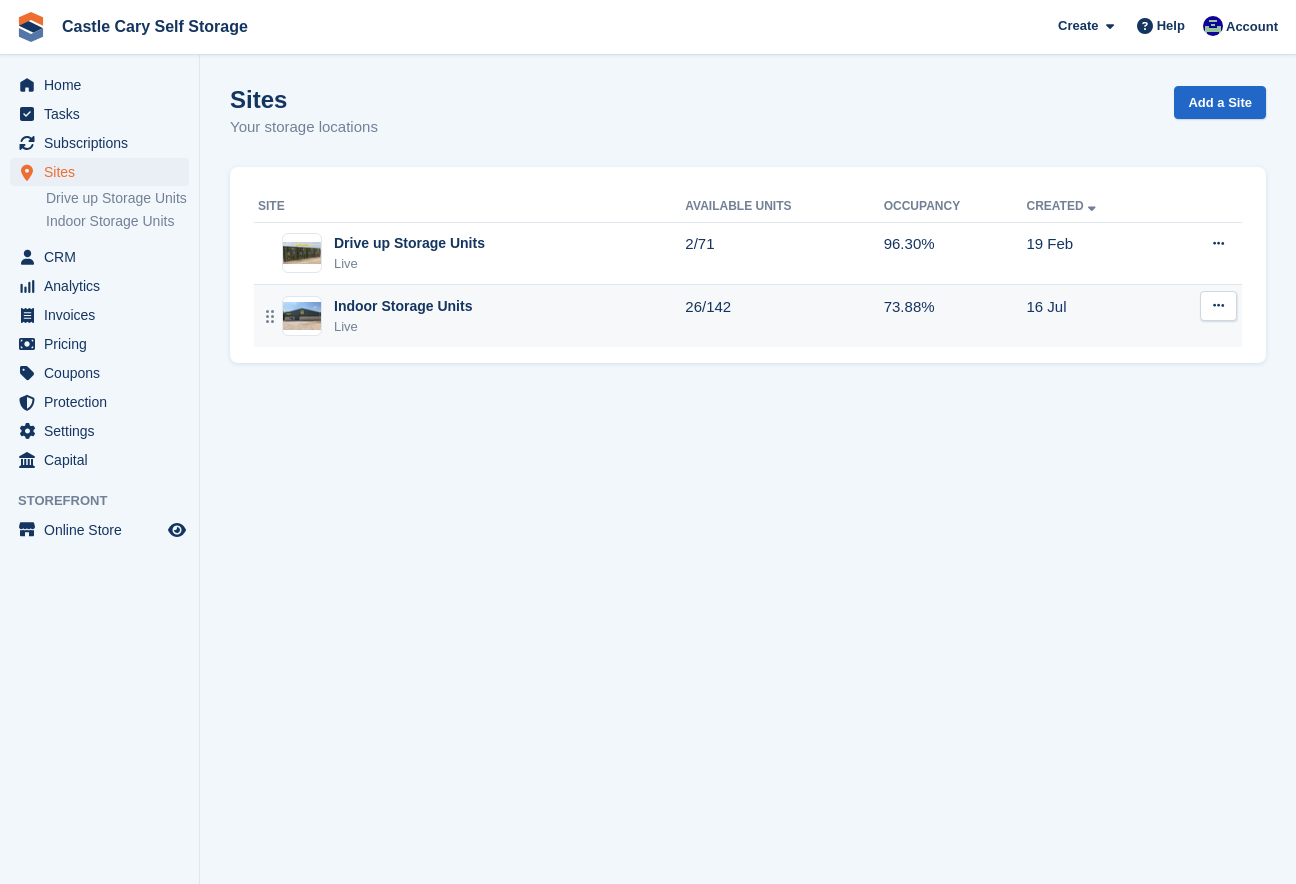 click on "Live" at bounding box center (403, 327) 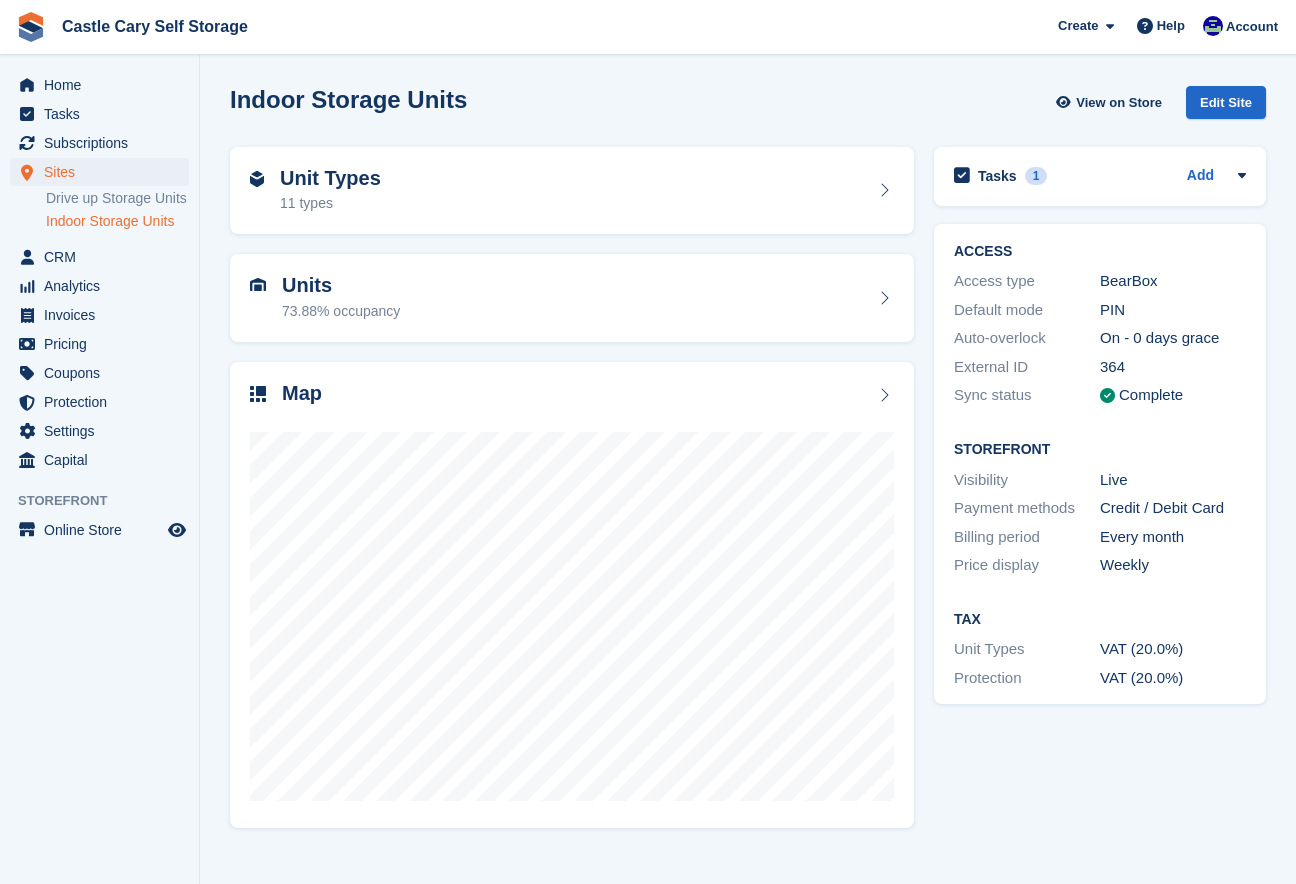 scroll, scrollTop: 0, scrollLeft: 0, axis: both 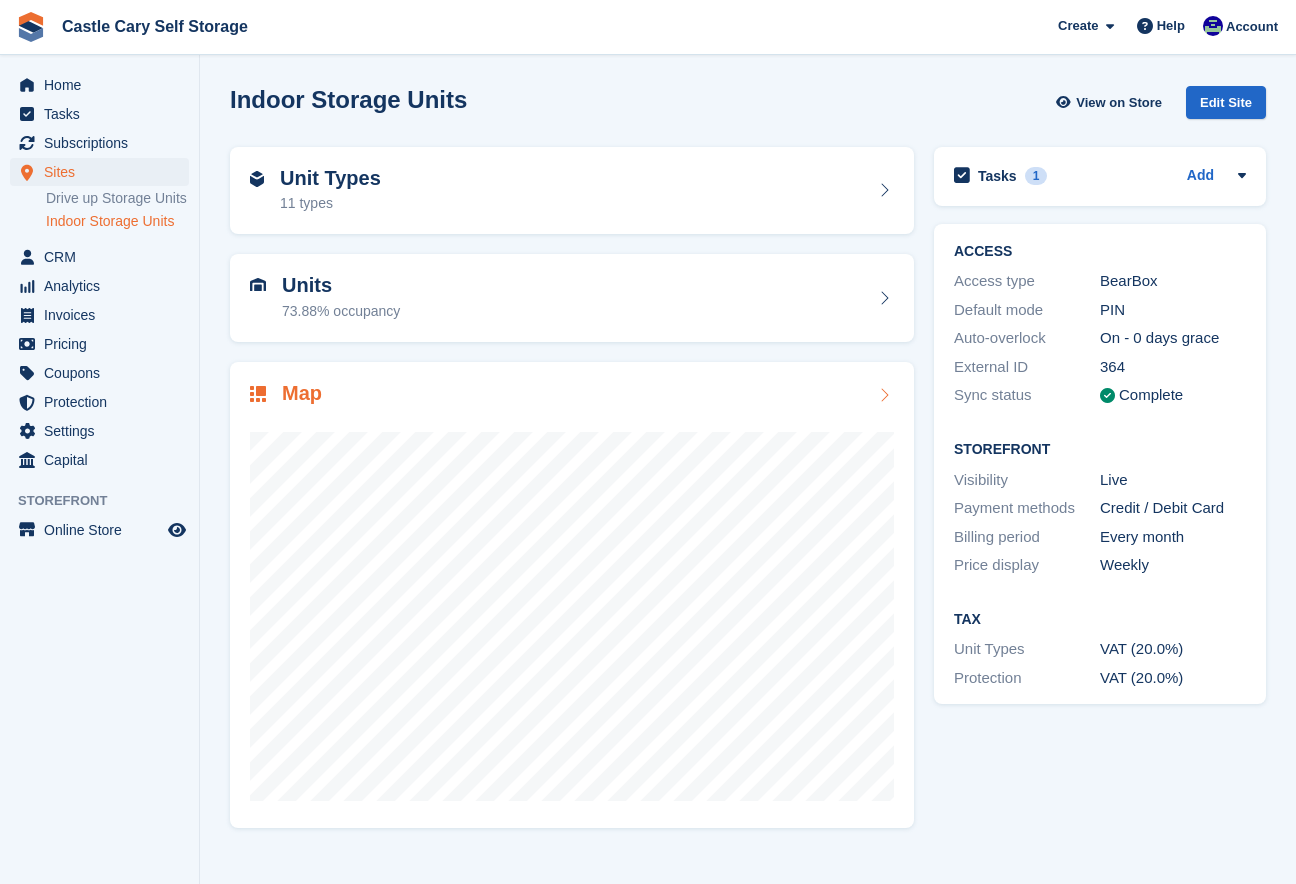 click on "Map" at bounding box center [572, 595] 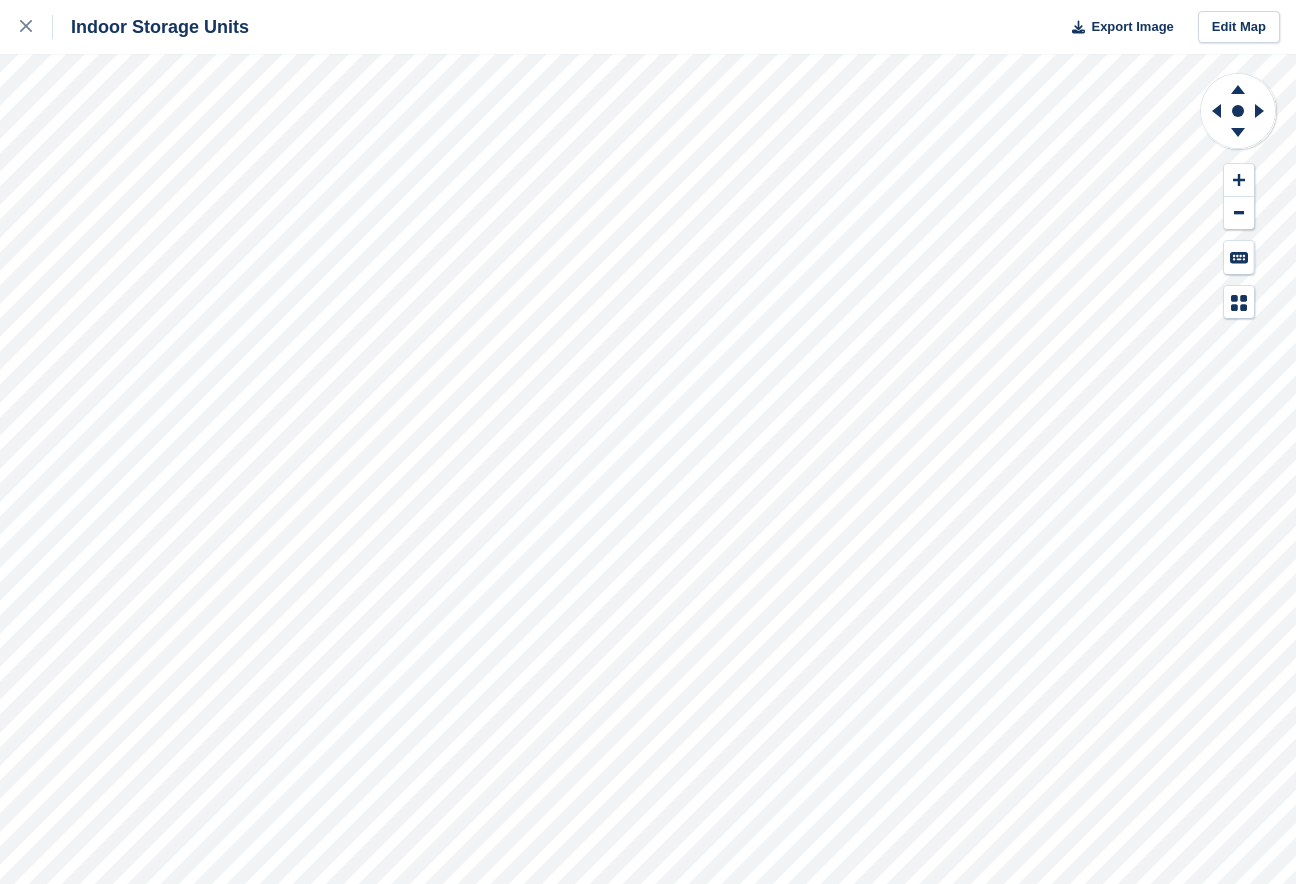 scroll, scrollTop: 0, scrollLeft: 0, axis: both 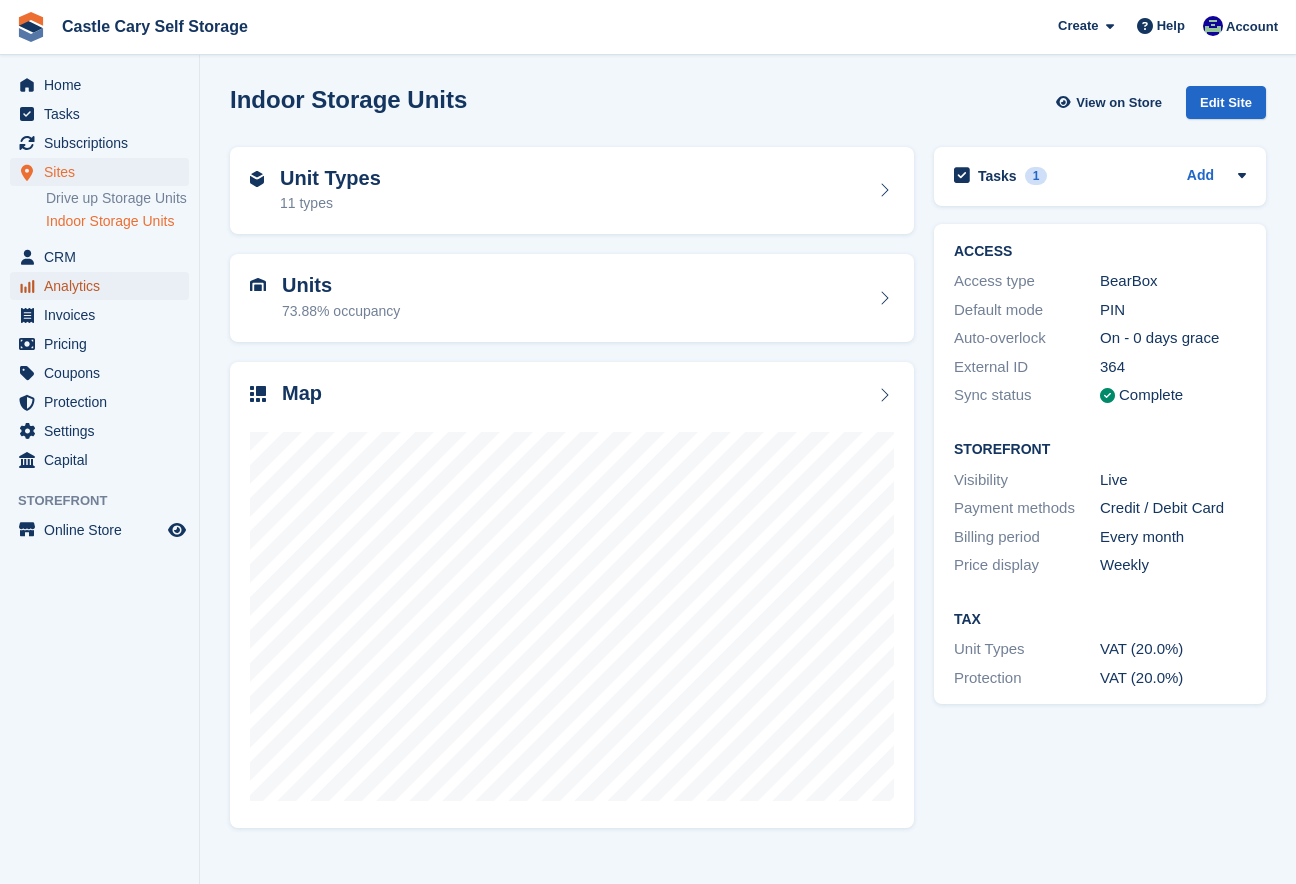 click on "Analytics" at bounding box center [104, 286] 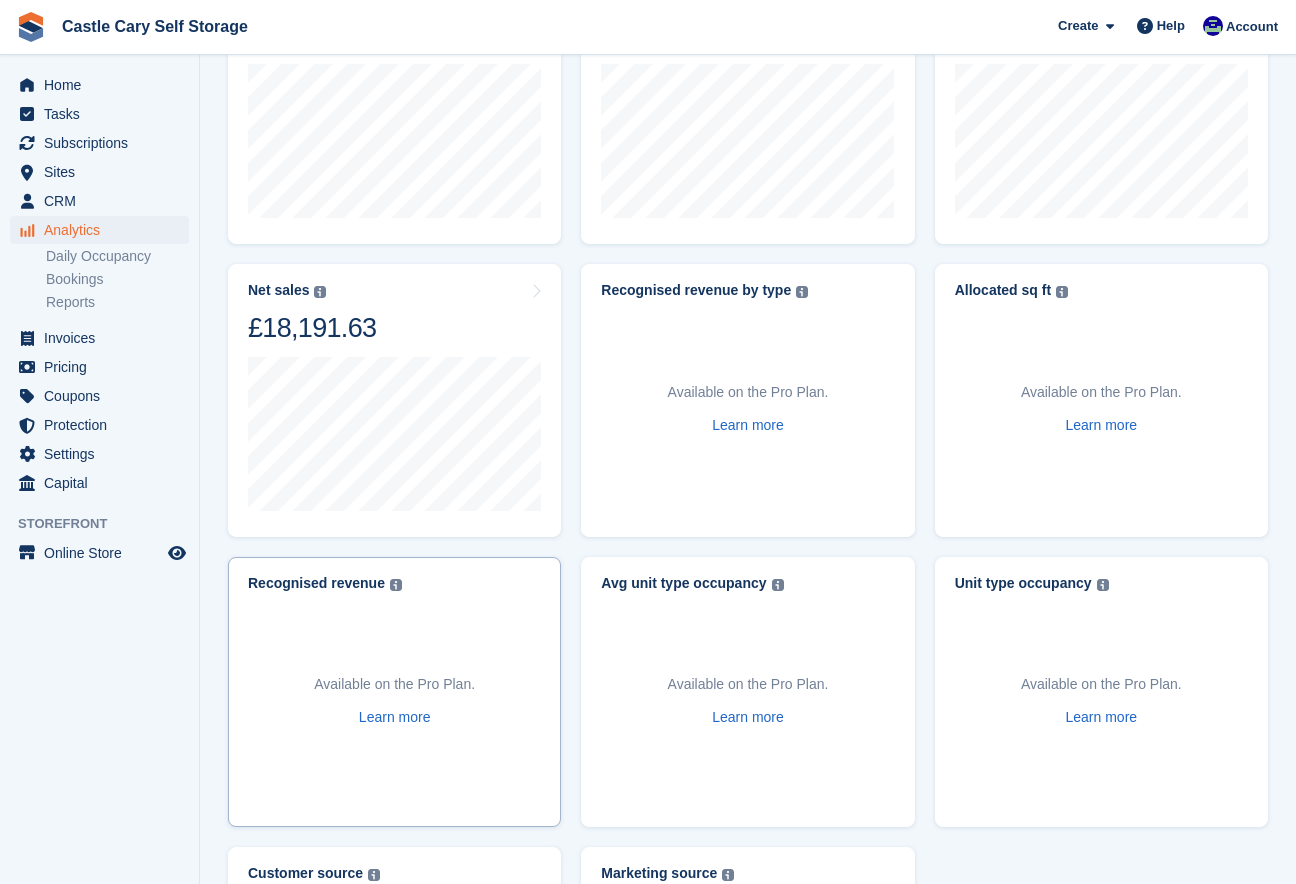 scroll, scrollTop: 0, scrollLeft: 0, axis: both 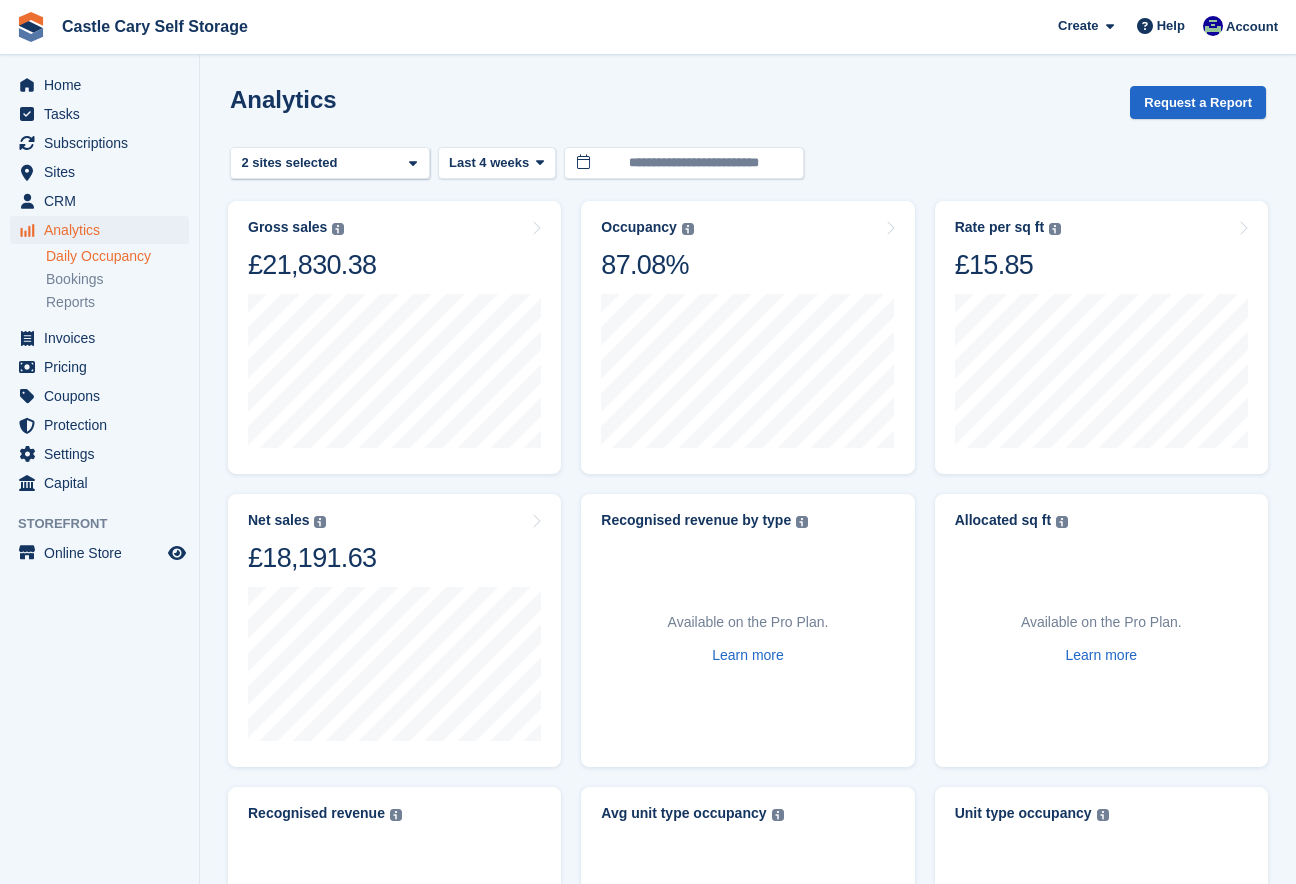 click on "Daily Occupancy" at bounding box center [117, 256] 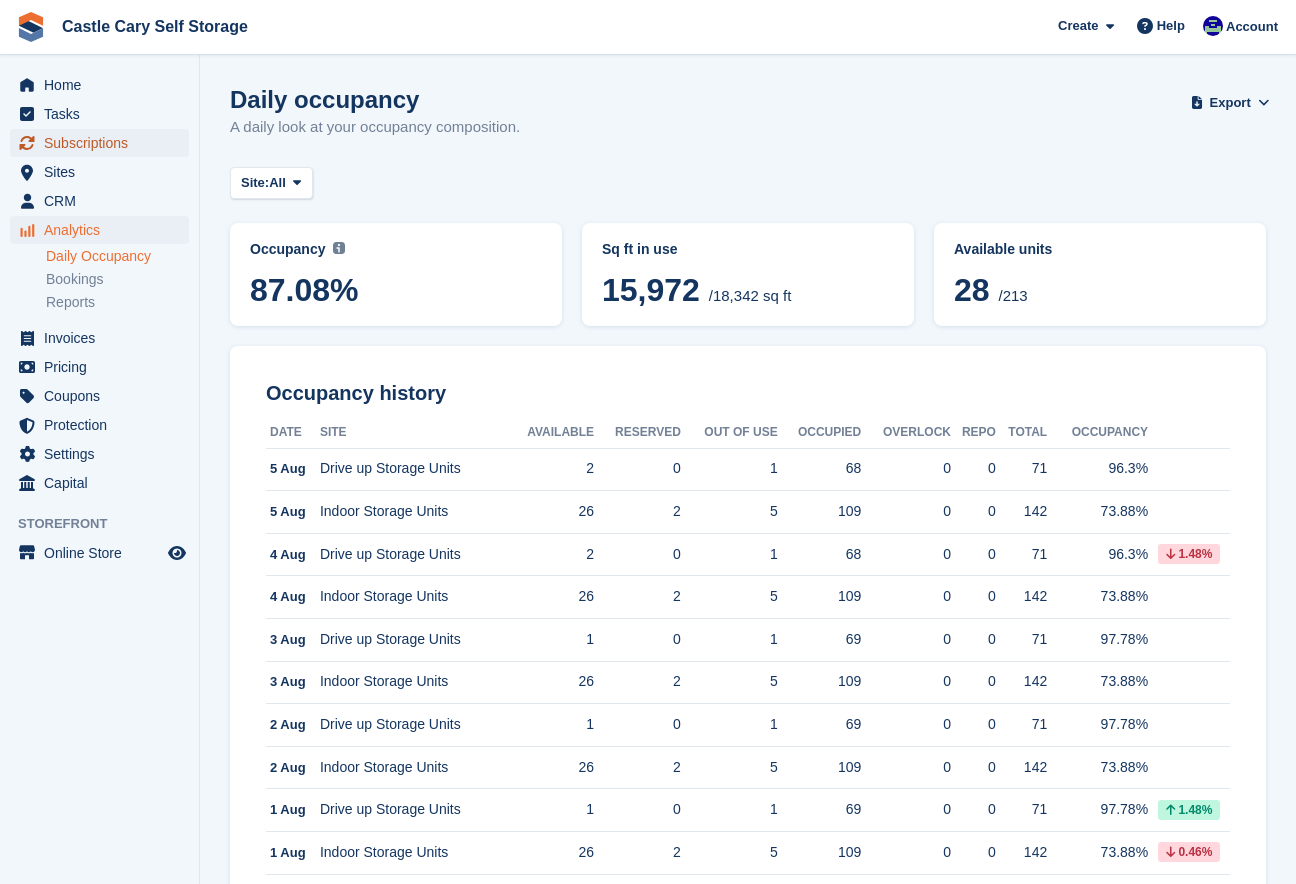click on "Subscriptions" at bounding box center [104, 143] 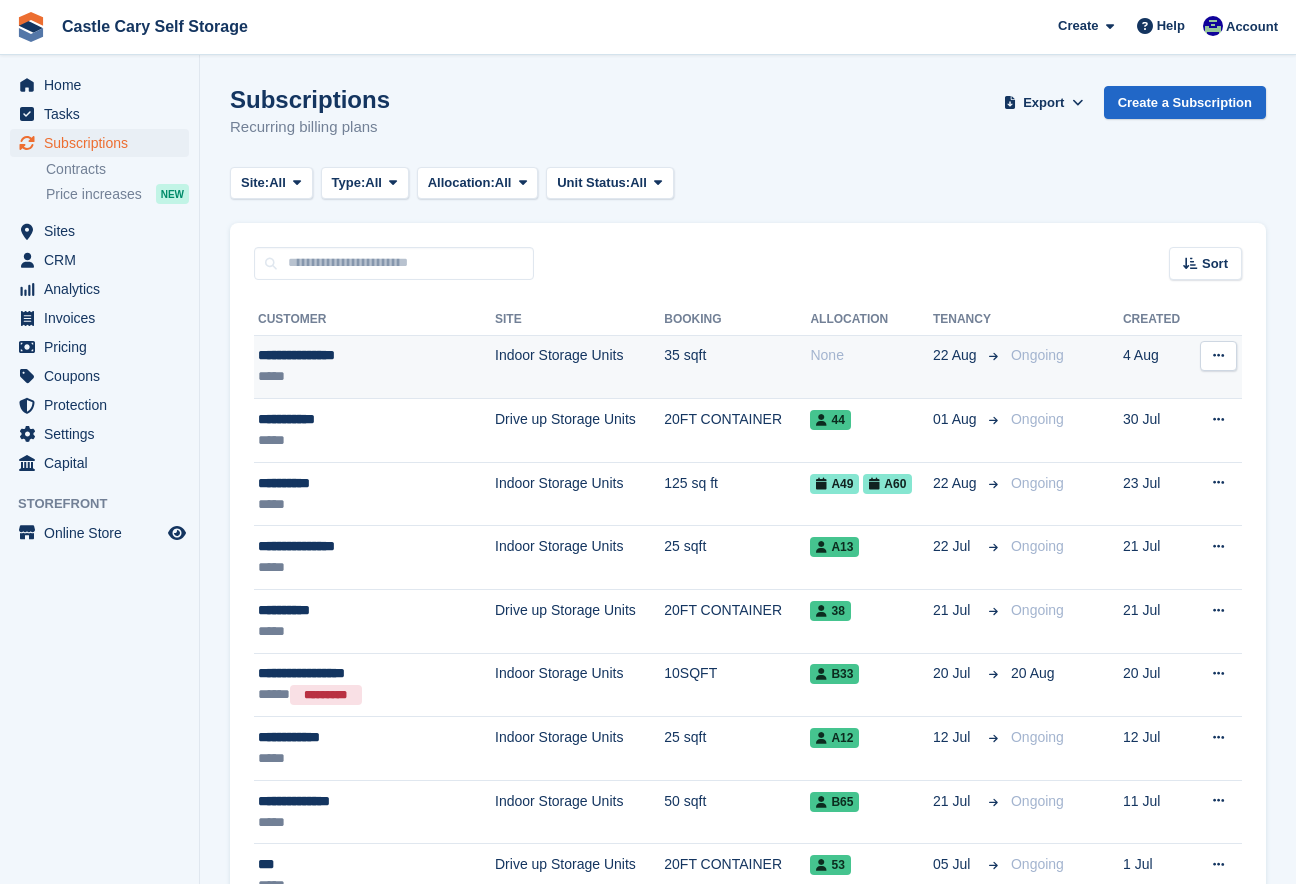 click on "**********" at bounding box center [356, 355] 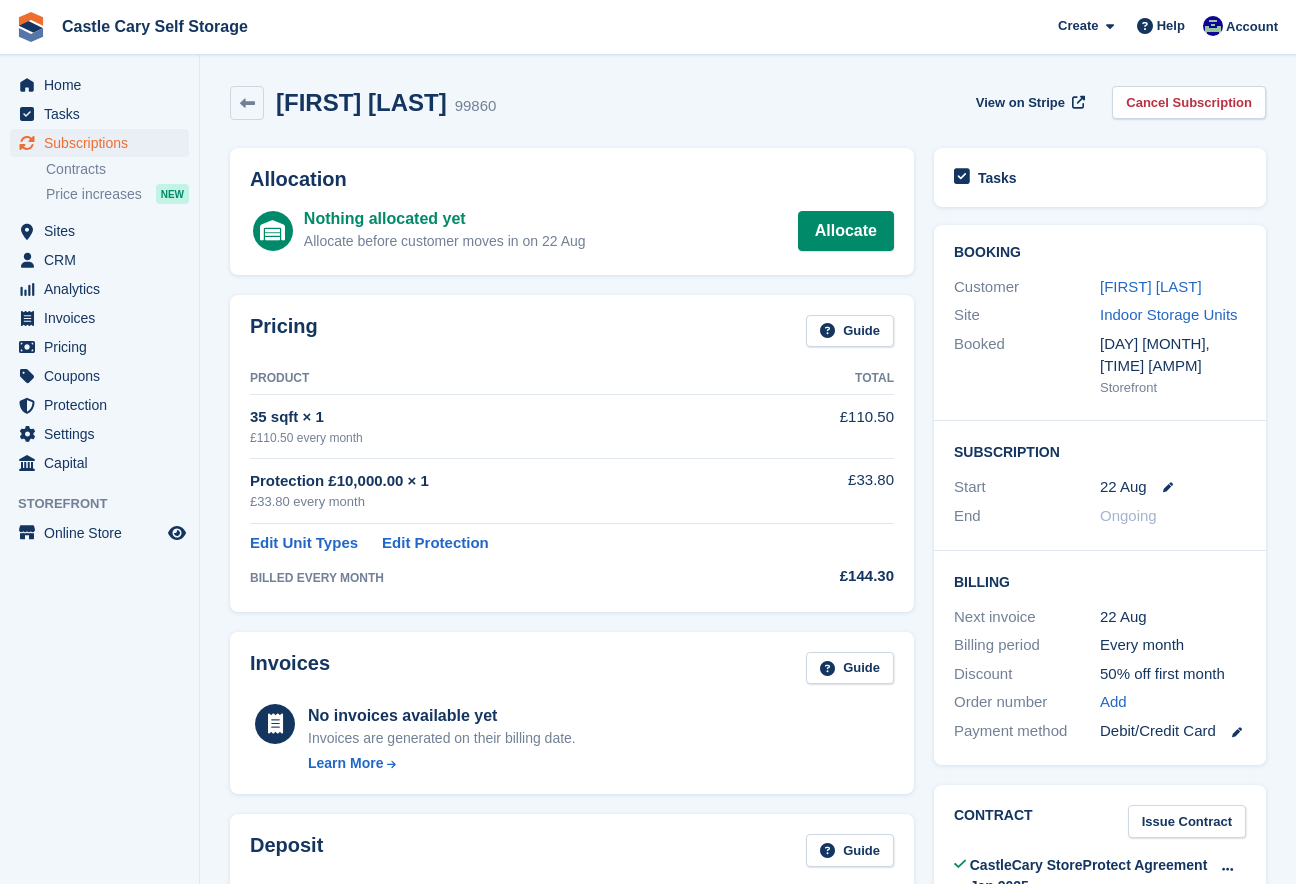 scroll, scrollTop: 0, scrollLeft: 0, axis: both 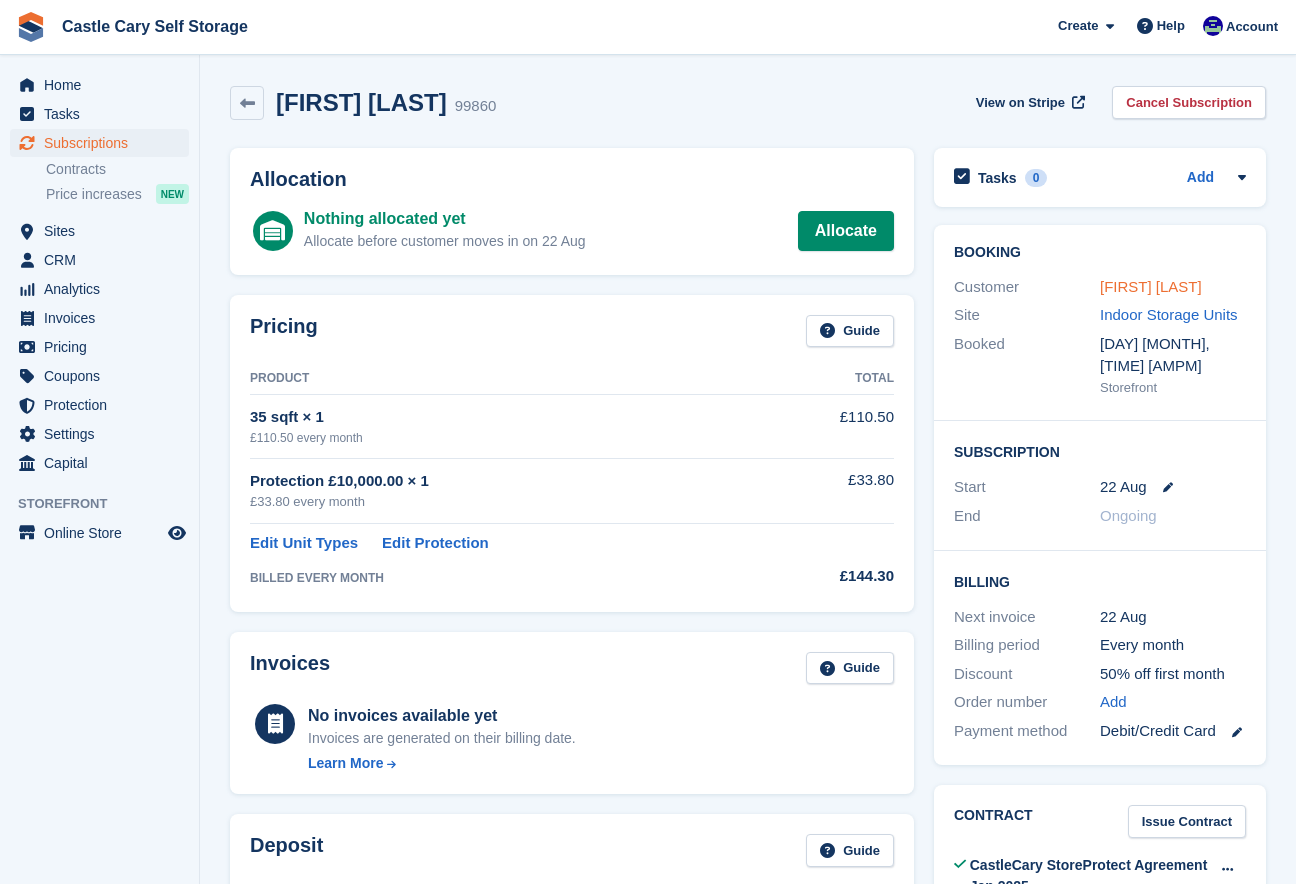 click on "[FIRST] [LAST]" at bounding box center [1151, 286] 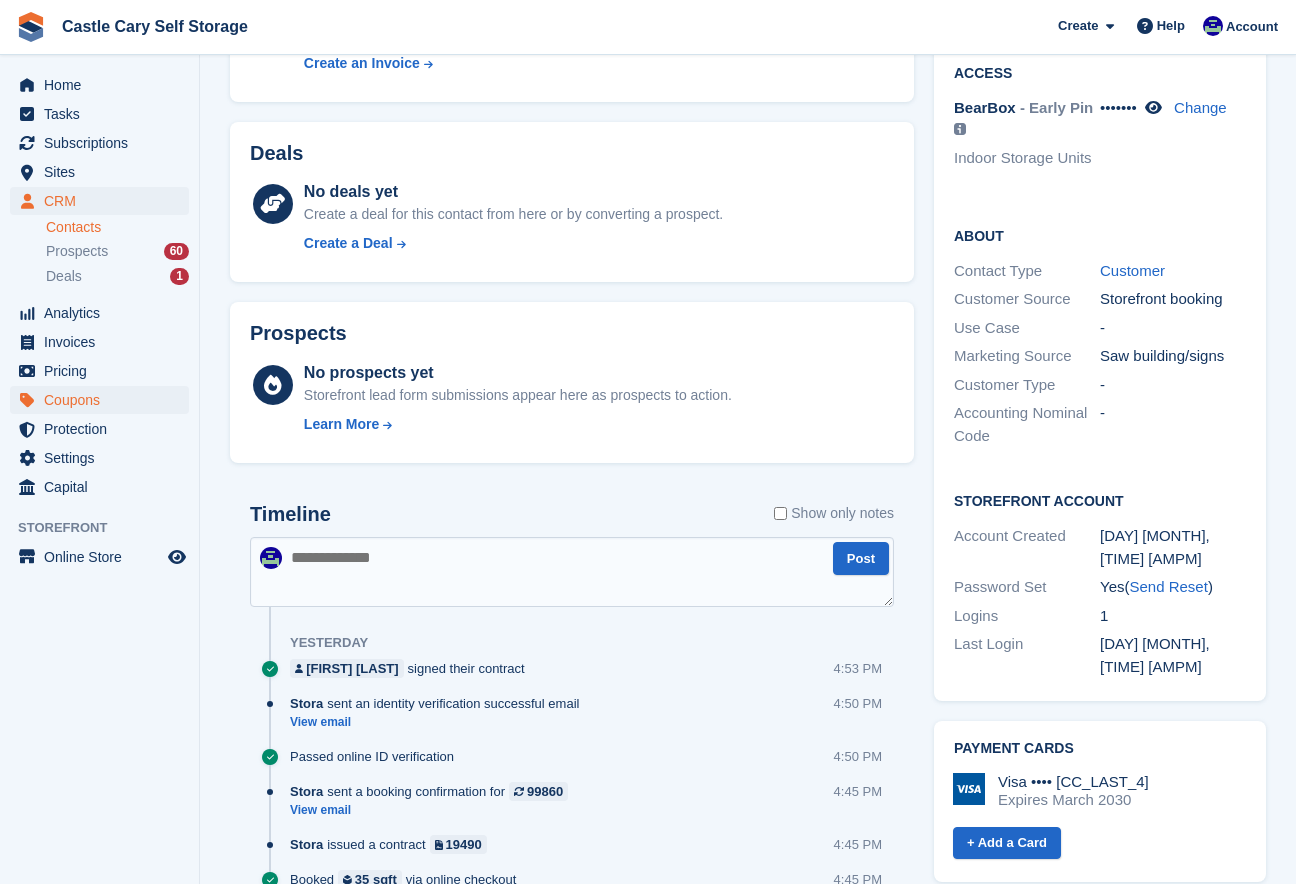 scroll, scrollTop: 0, scrollLeft: 0, axis: both 